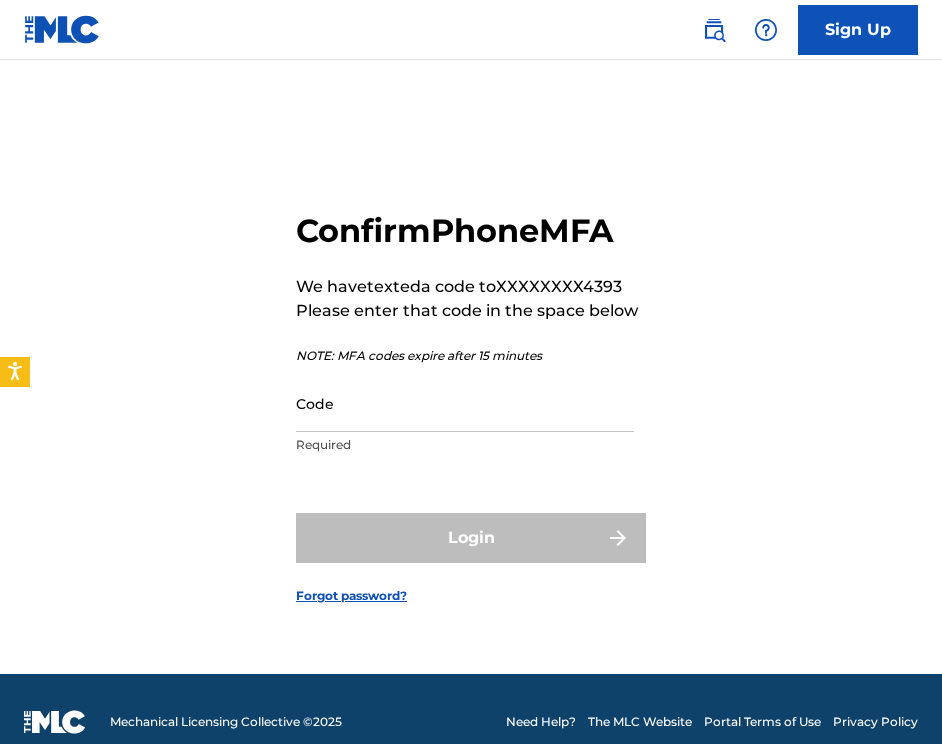 scroll, scrollTop: 0, scrollLeft: 0, axis: both 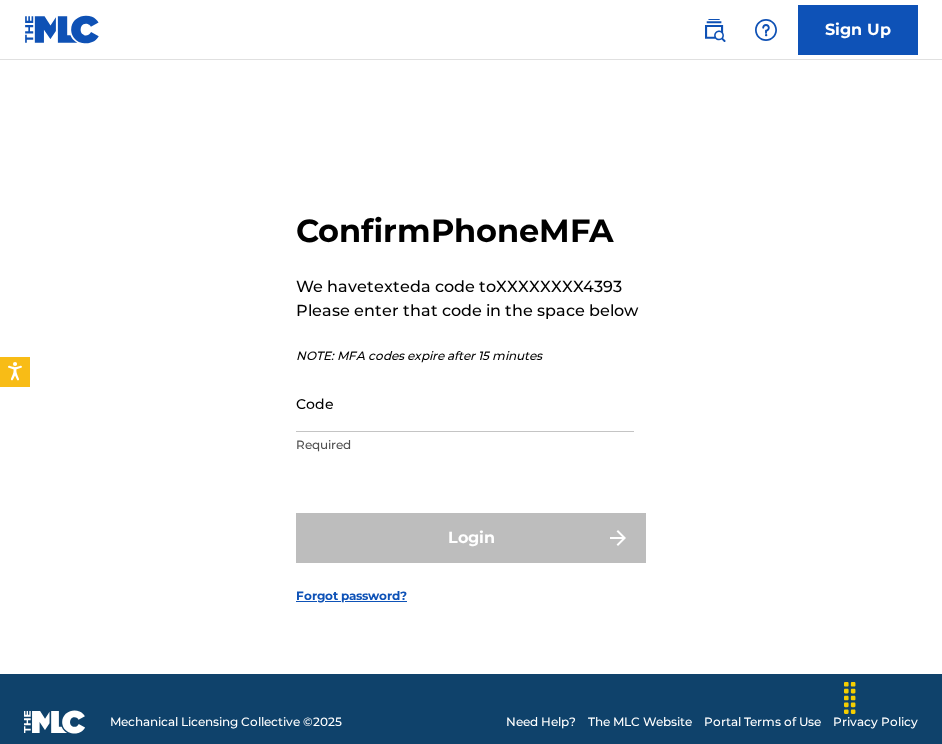 click on "Code" at bounding box center [465, 403] 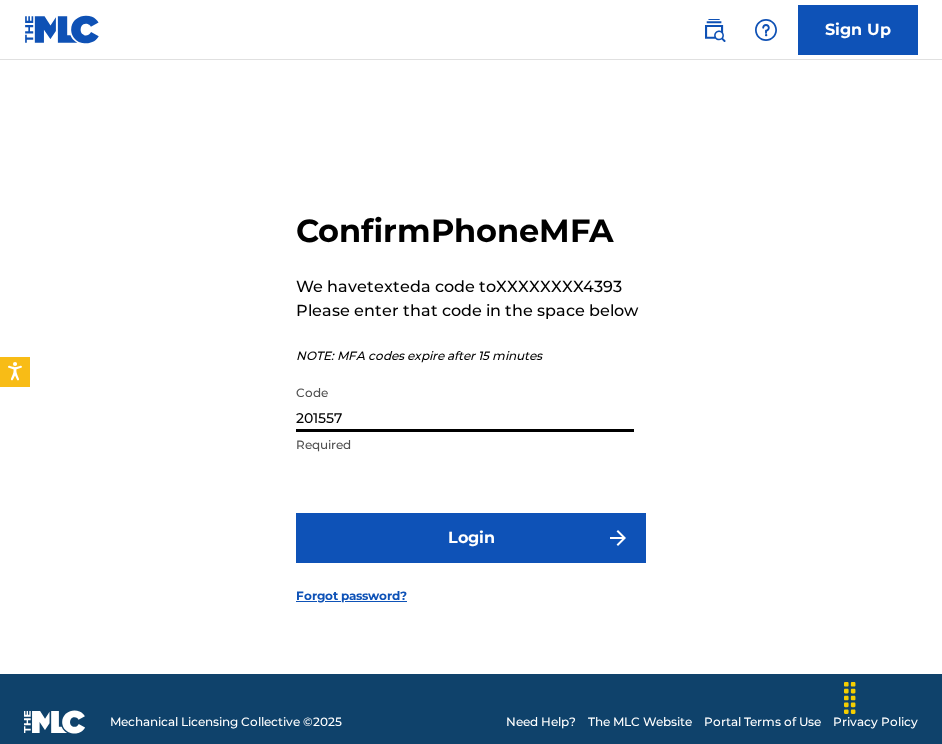 type on "201557" 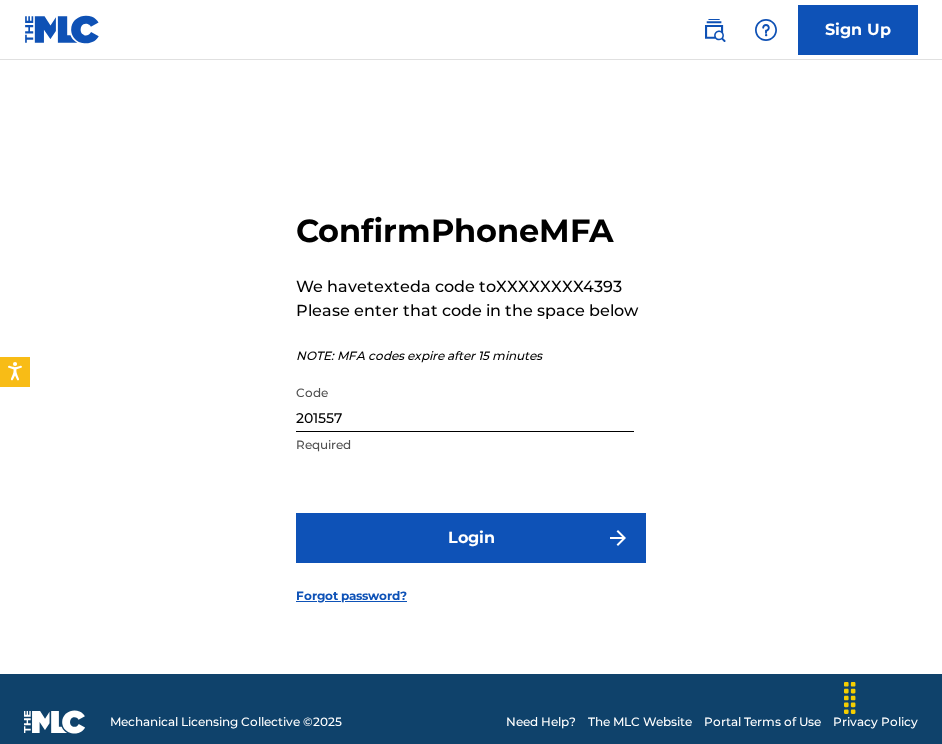 click on "Login" at bounding box center [471, 538] 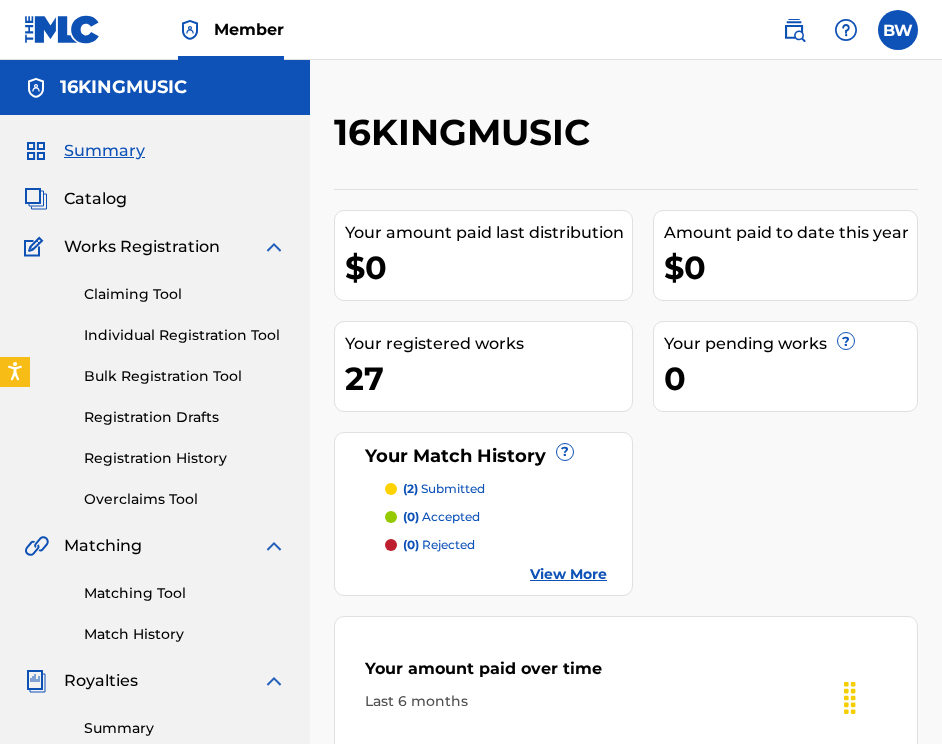 scroll, scrollTop: 0, scrollLeft: 0, axis: both 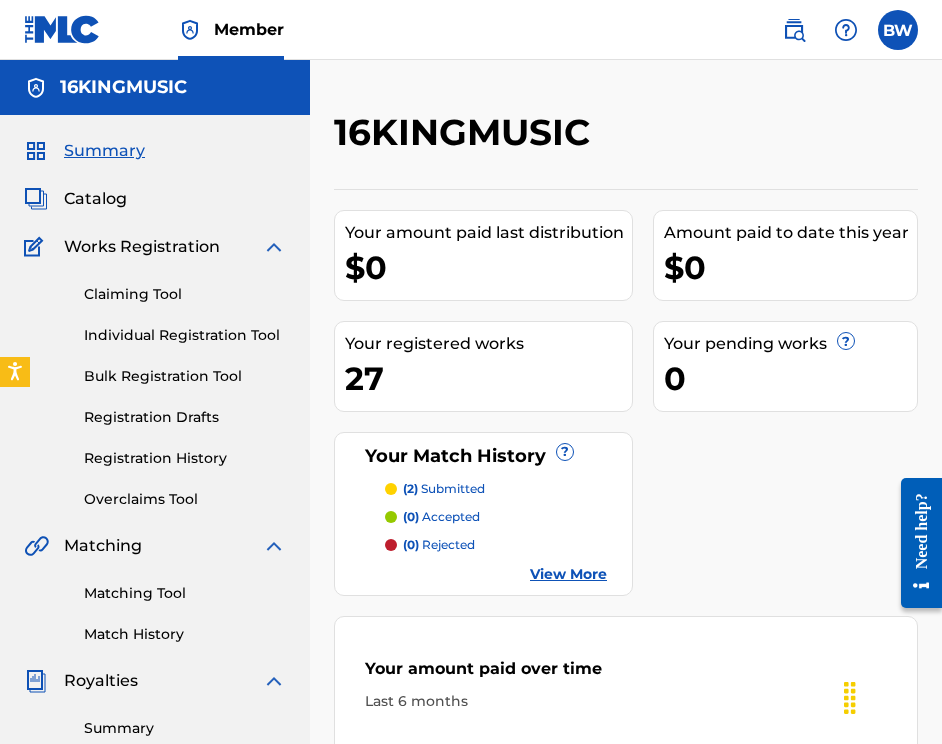 click on "Catalog" at bounding box center [95, 199] 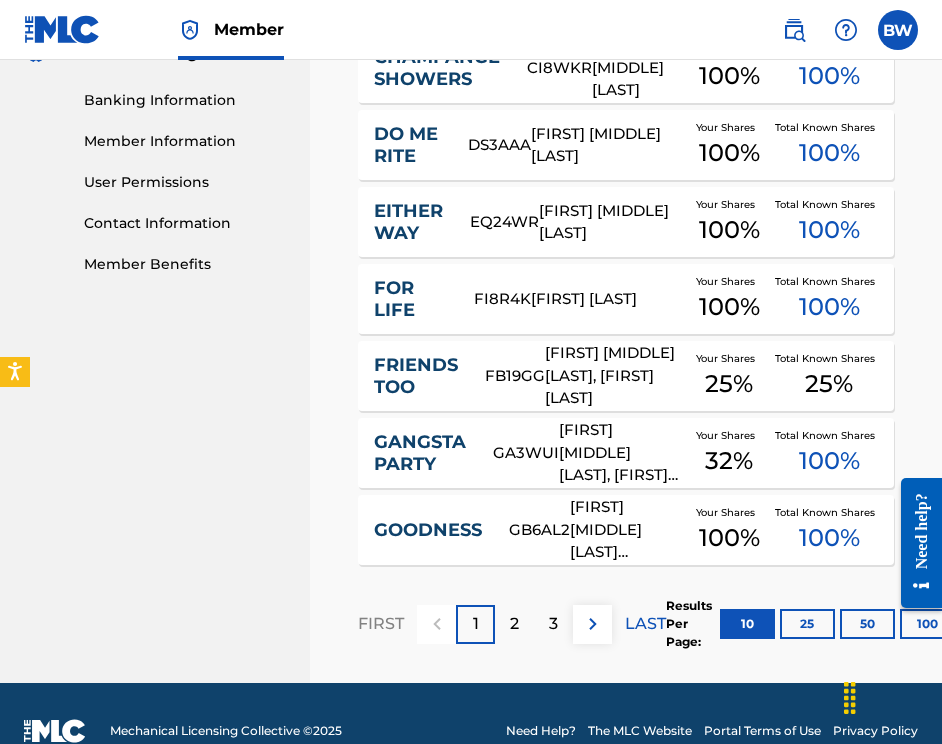 scroll, scrollTop: 847, scrollLeft: 0, axis: vertical 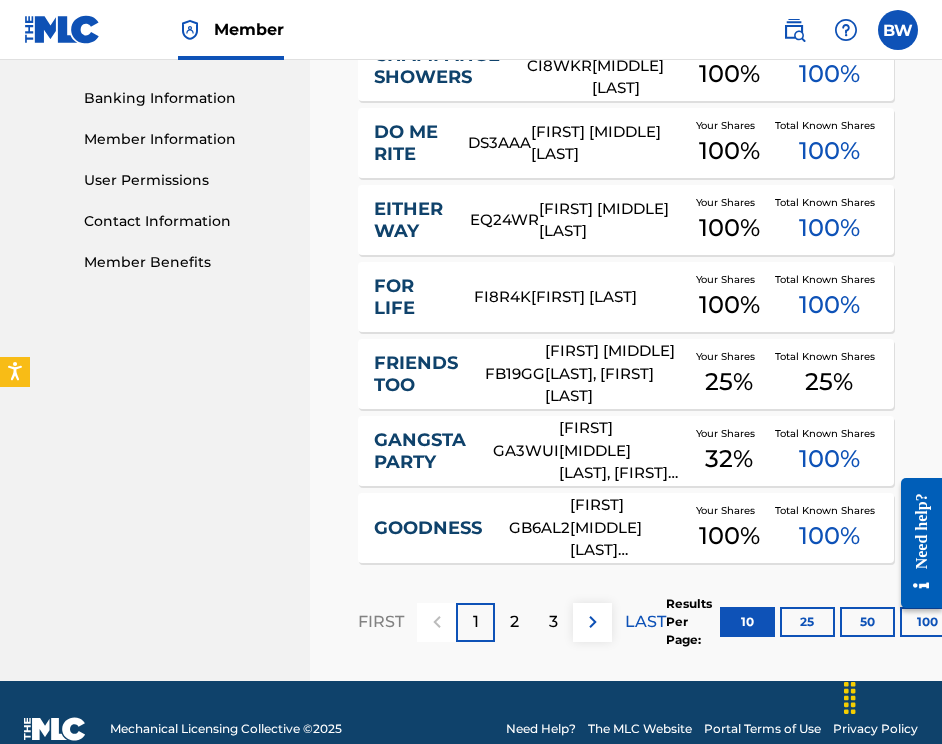 click on "2" at bounding box center [514, 622] 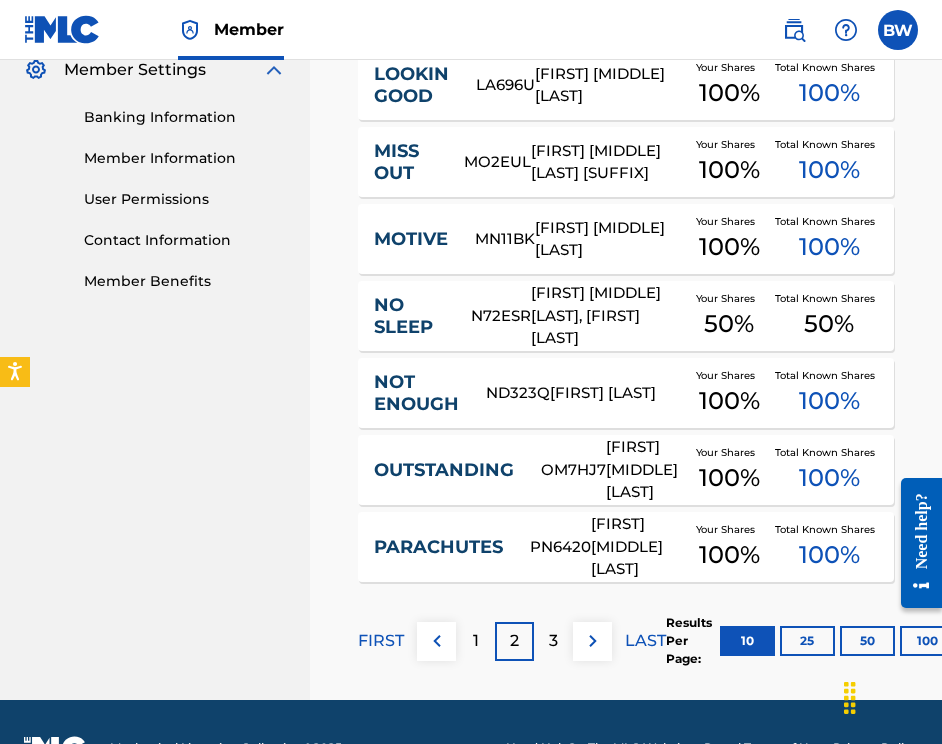 drag, startPoint x: 941, startPoint y: 341, endPoint x: 36, endPoint y: 36, distance: 955.01306 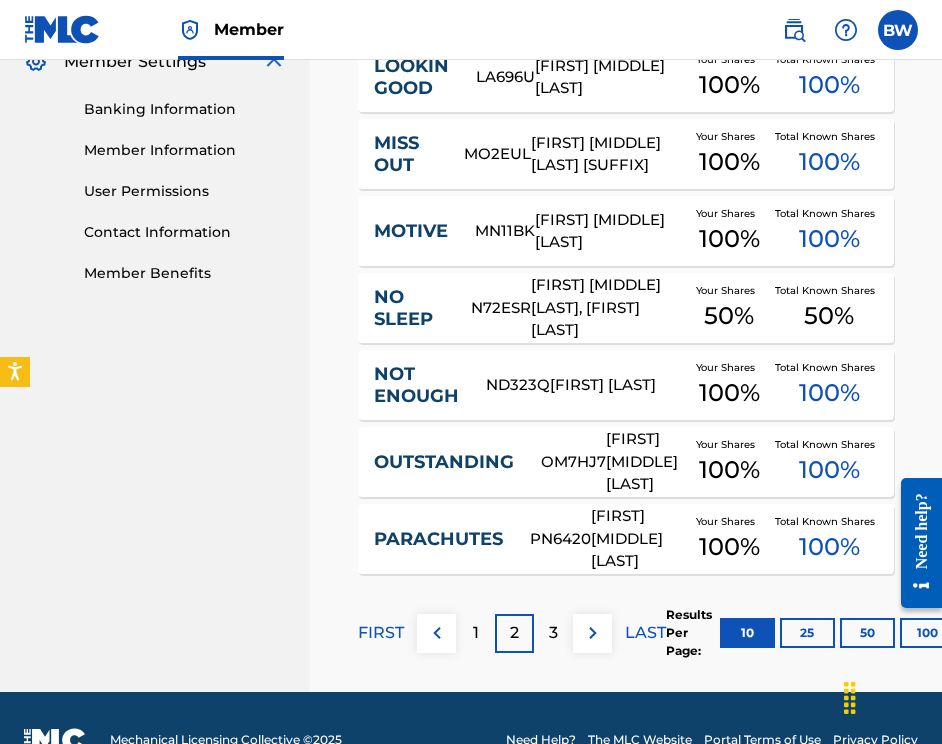 click on "3" at bounding box center (553, 633) 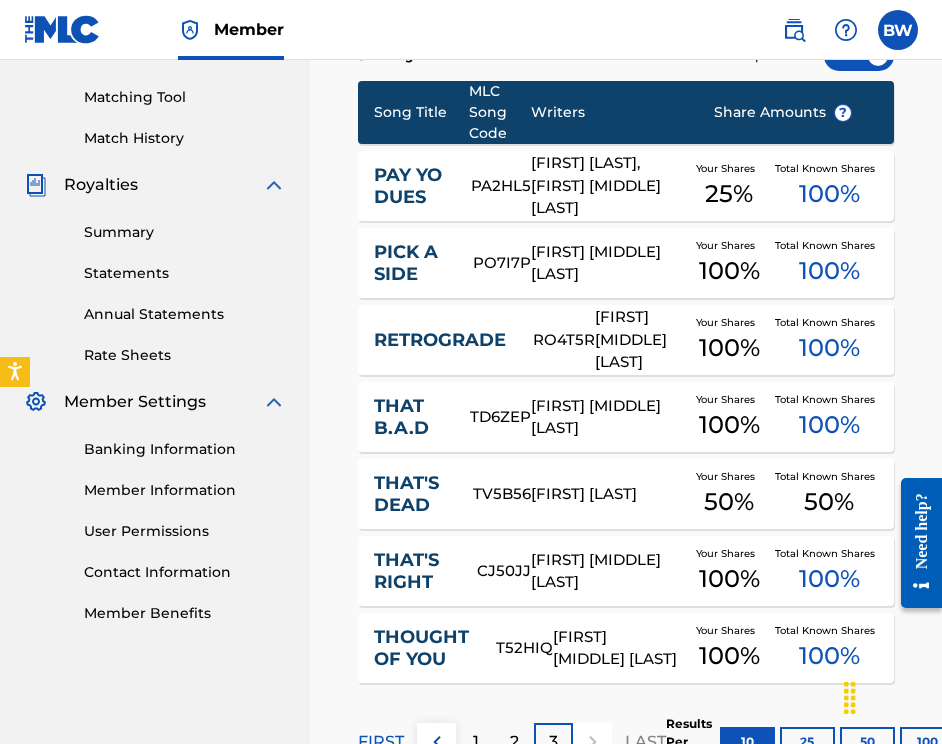 click on "THAT B.A.D MOTIVE THAT'S DEAD TV[PHONE] [FIRST] [LAST] Your Shares 50 % Total Known Shares 50 %" at bounding box center (626, 494) 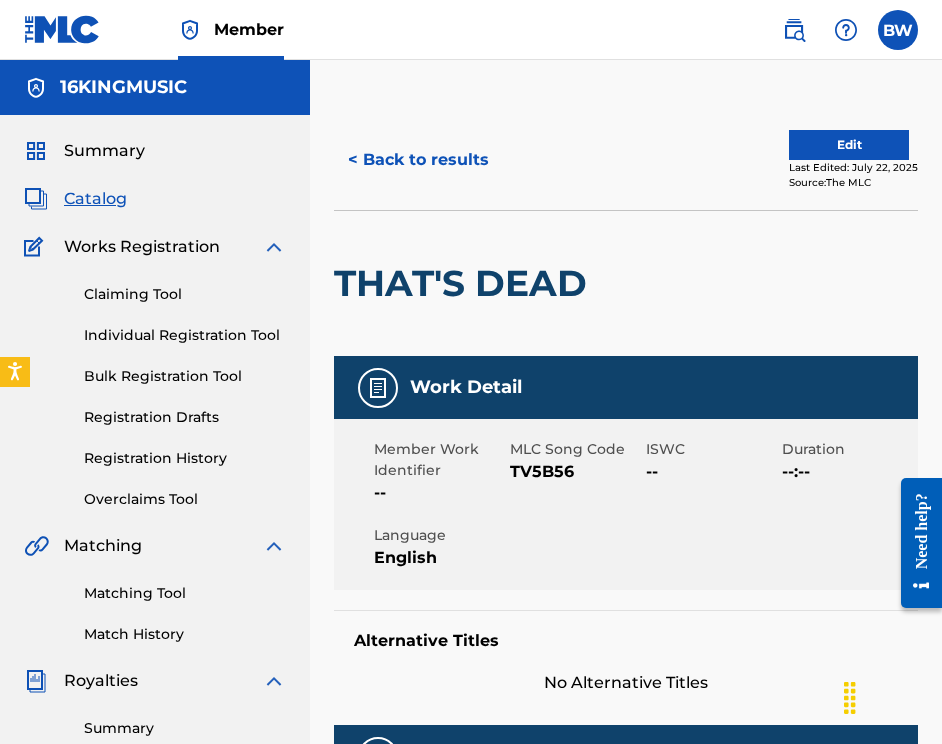 click on "Edit" at bounding box center [849, 145] 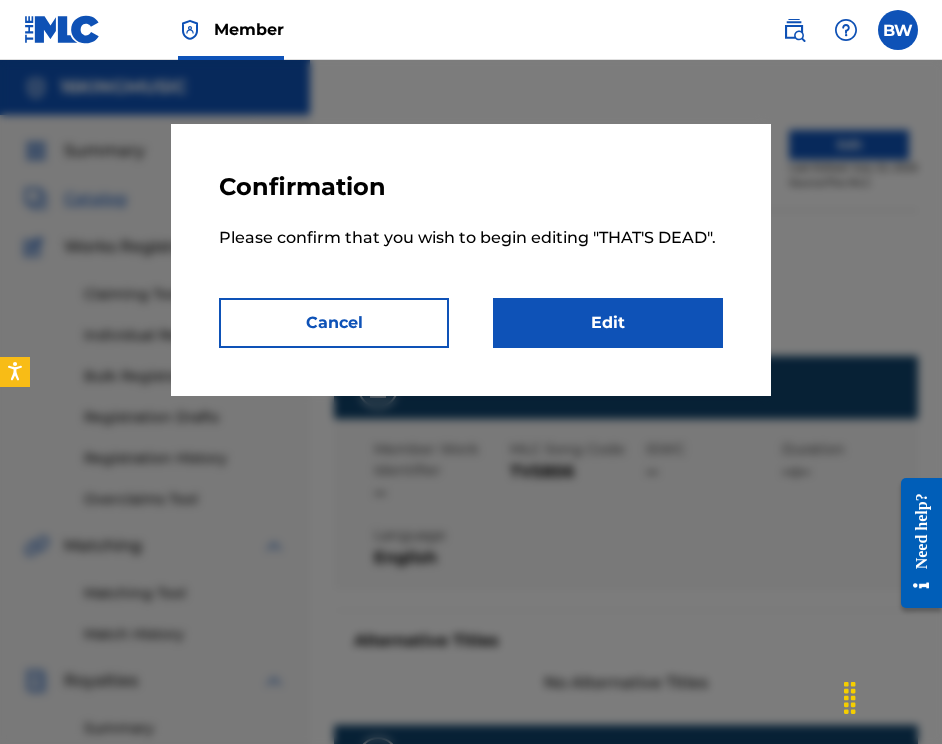 click on "Edit" at bounding box center (608, 323) 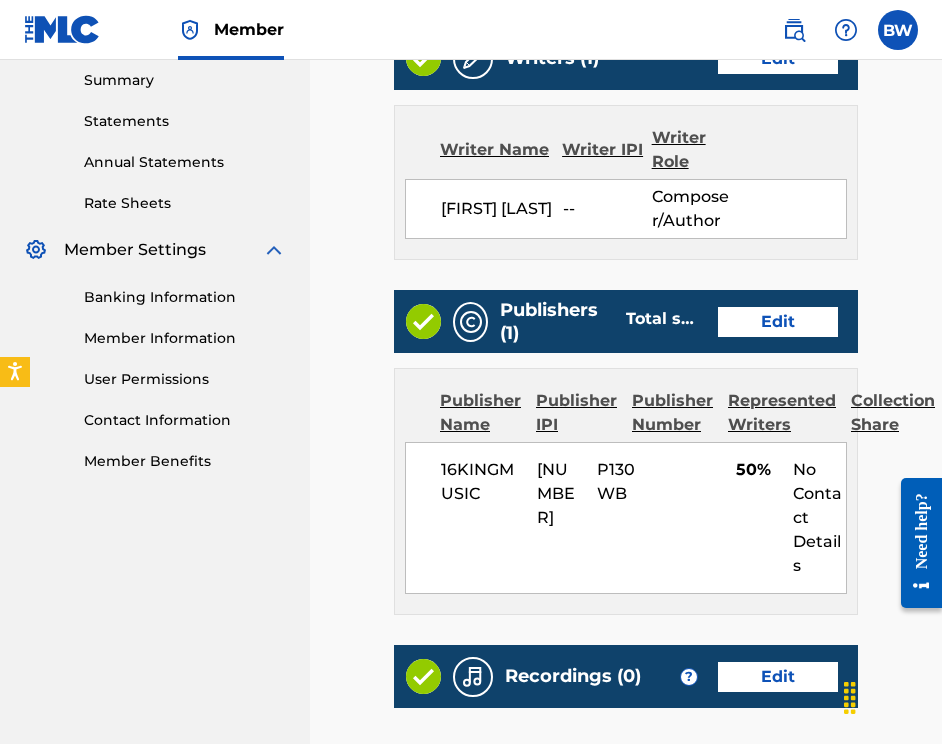 scroll, scrollTop: 668, scrollLeft: 0, axis: vertical 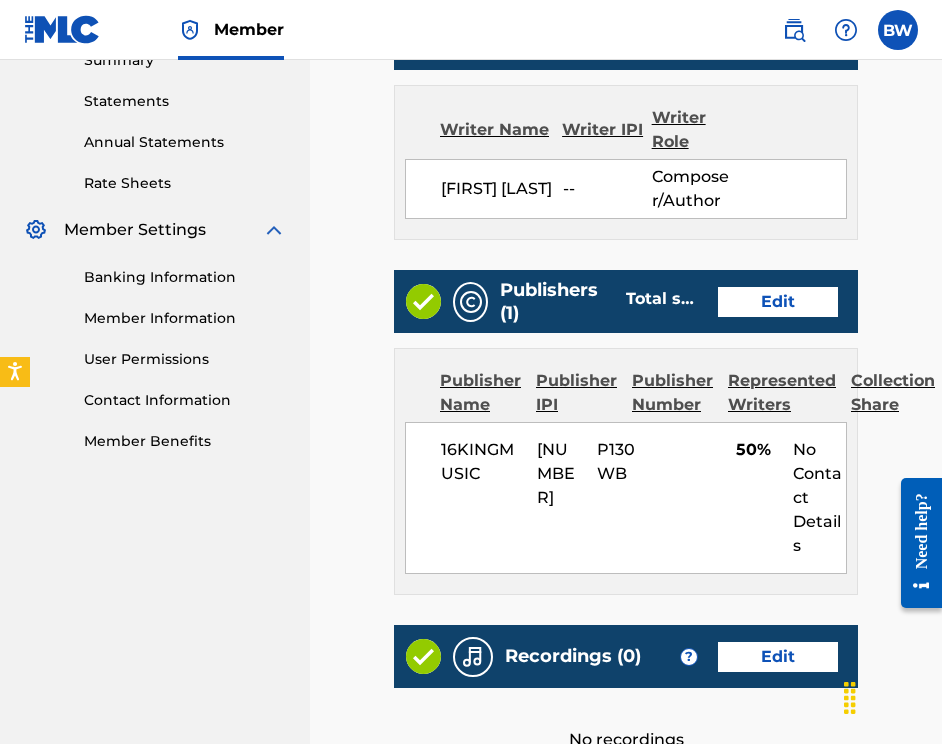 click on "Edit" at bounding box center [778, 302] 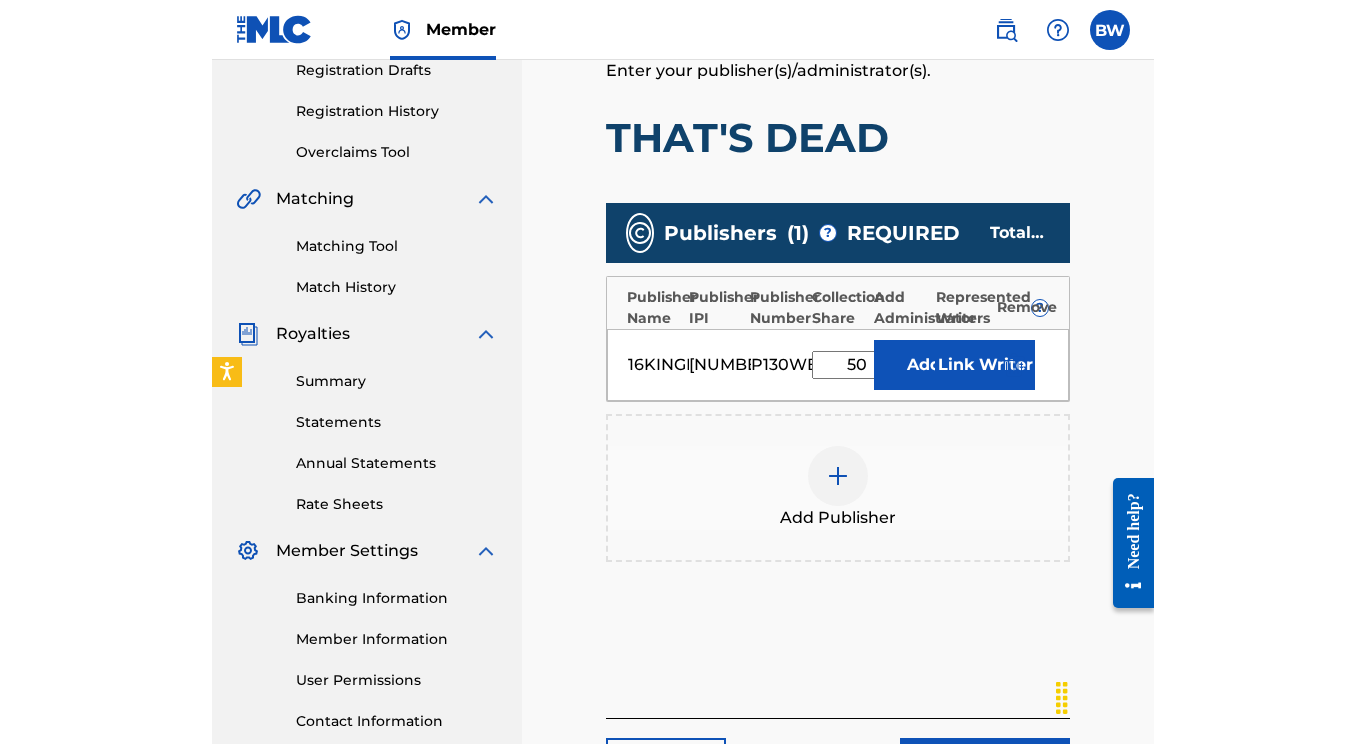 scroll, scrollTop: 354, scrollLeft: 0, axis: vertical 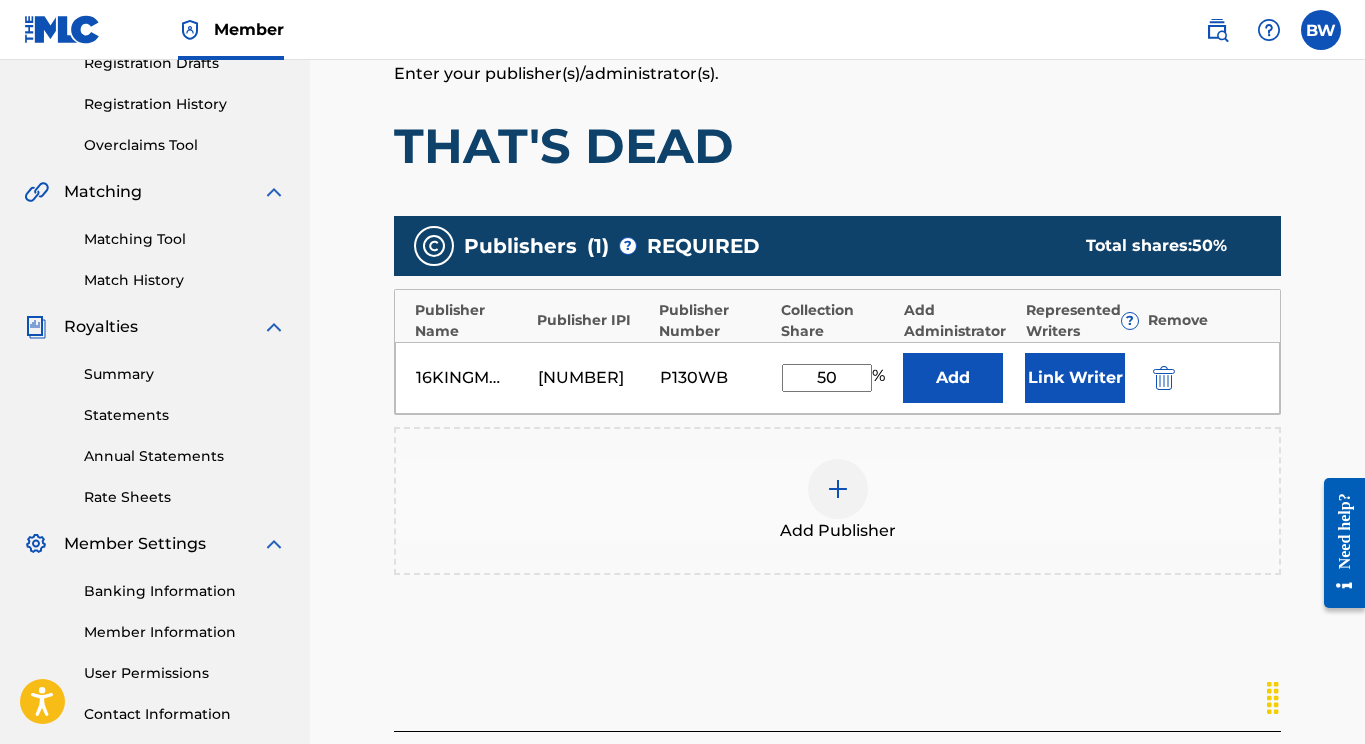 drag, startPoint x: 850, startPoint y: 373, endPoint x: 800, endPoint y: 373, distance: 50 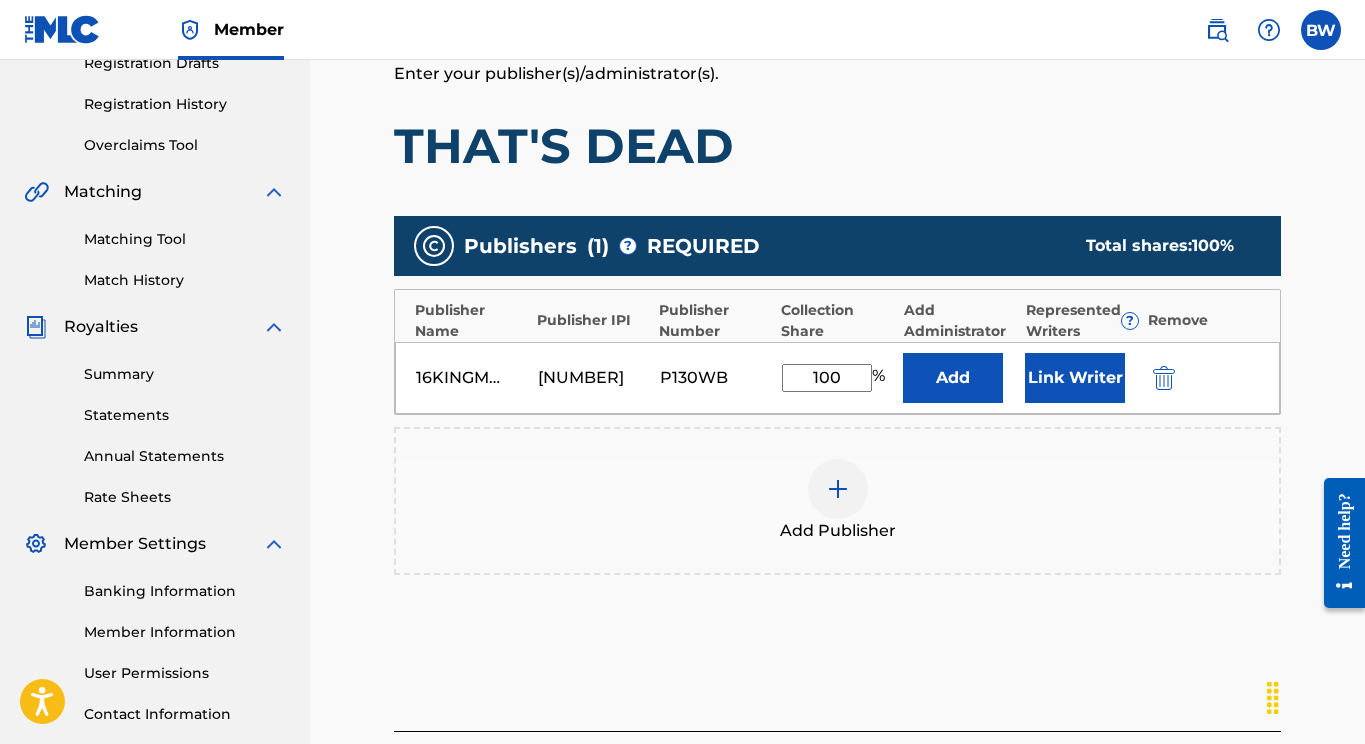 type on "100" 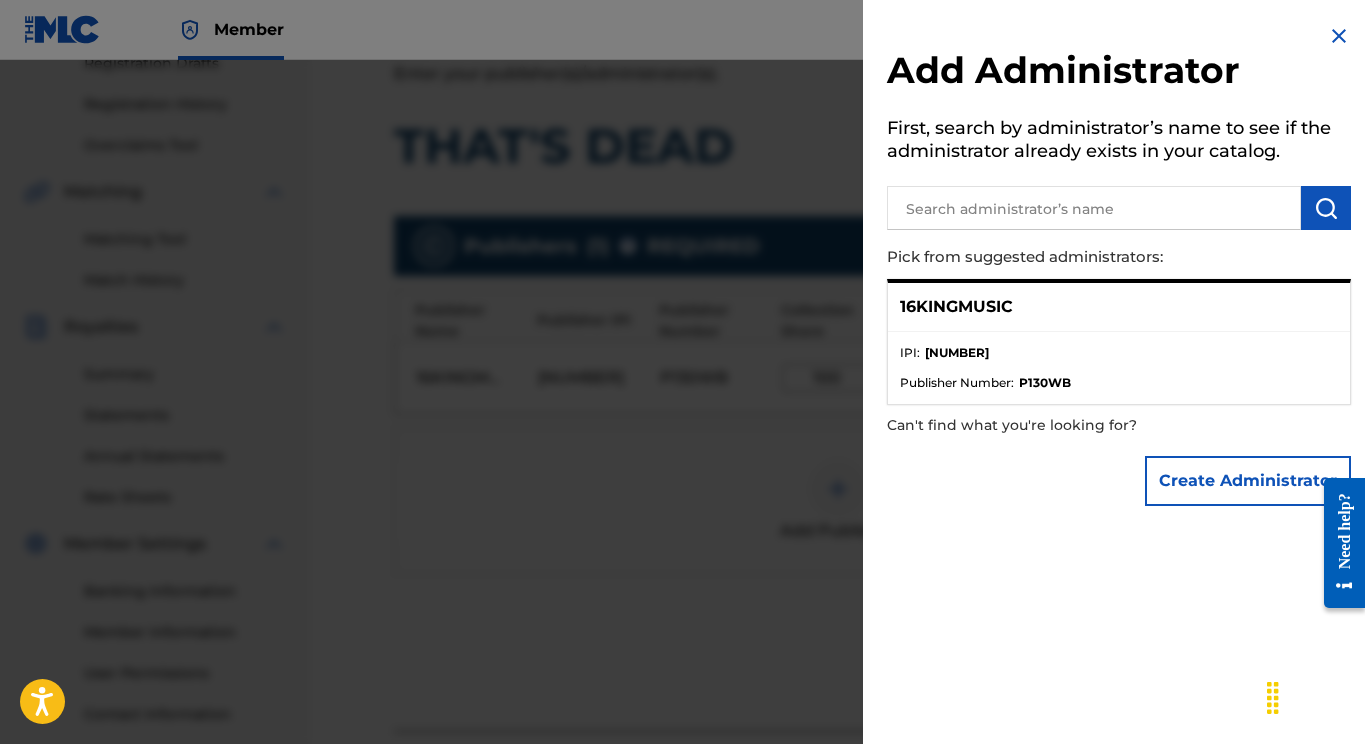 click on "16KINGMUSIC" at bounding box center [956, 307] 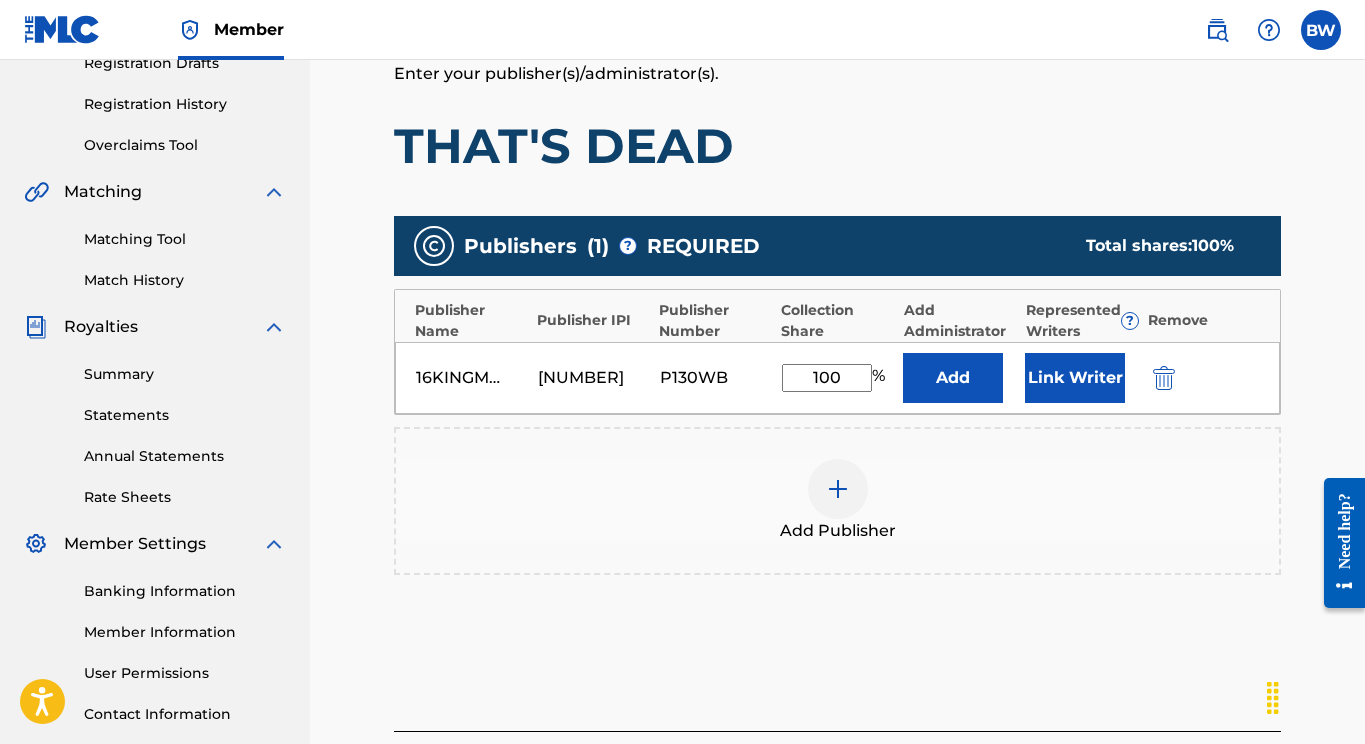 click on "Link Writer" at bounding box center (1075, 378) 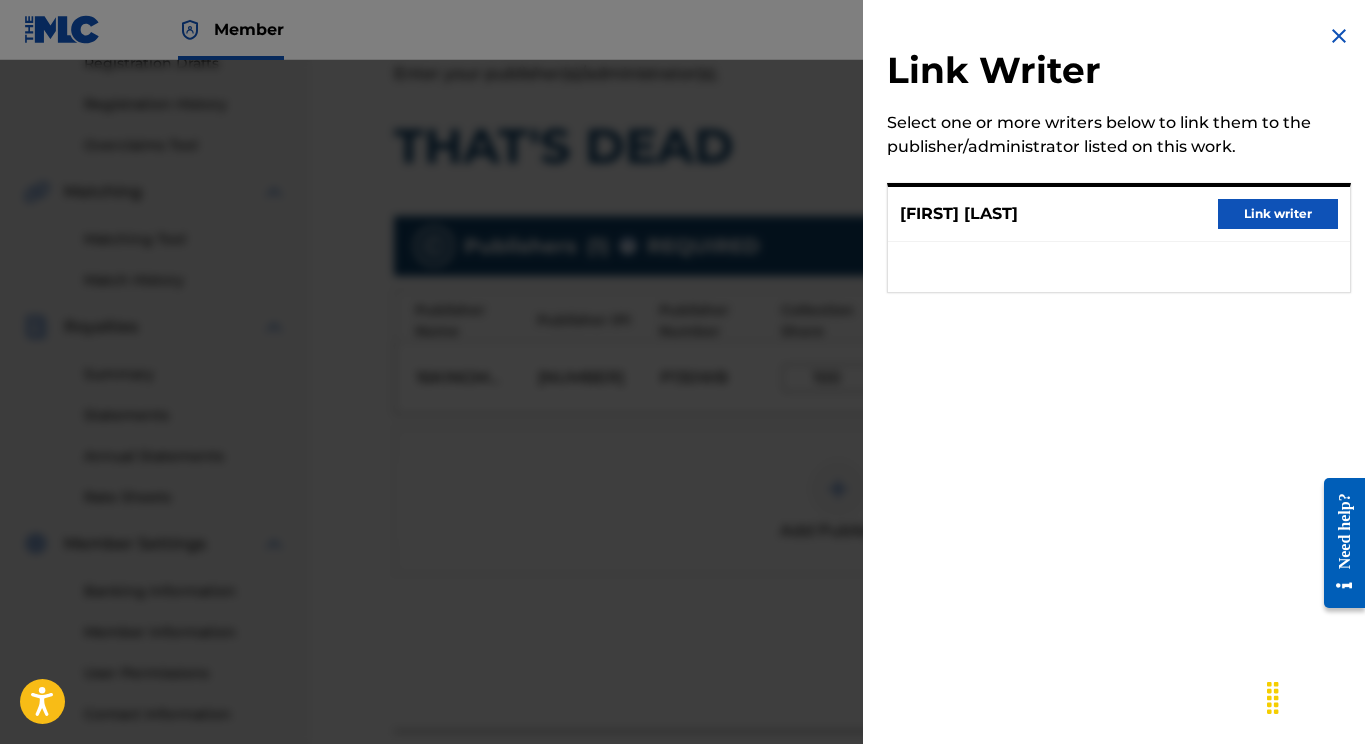 click on "Link writer" at bounding box center (1278, 214) 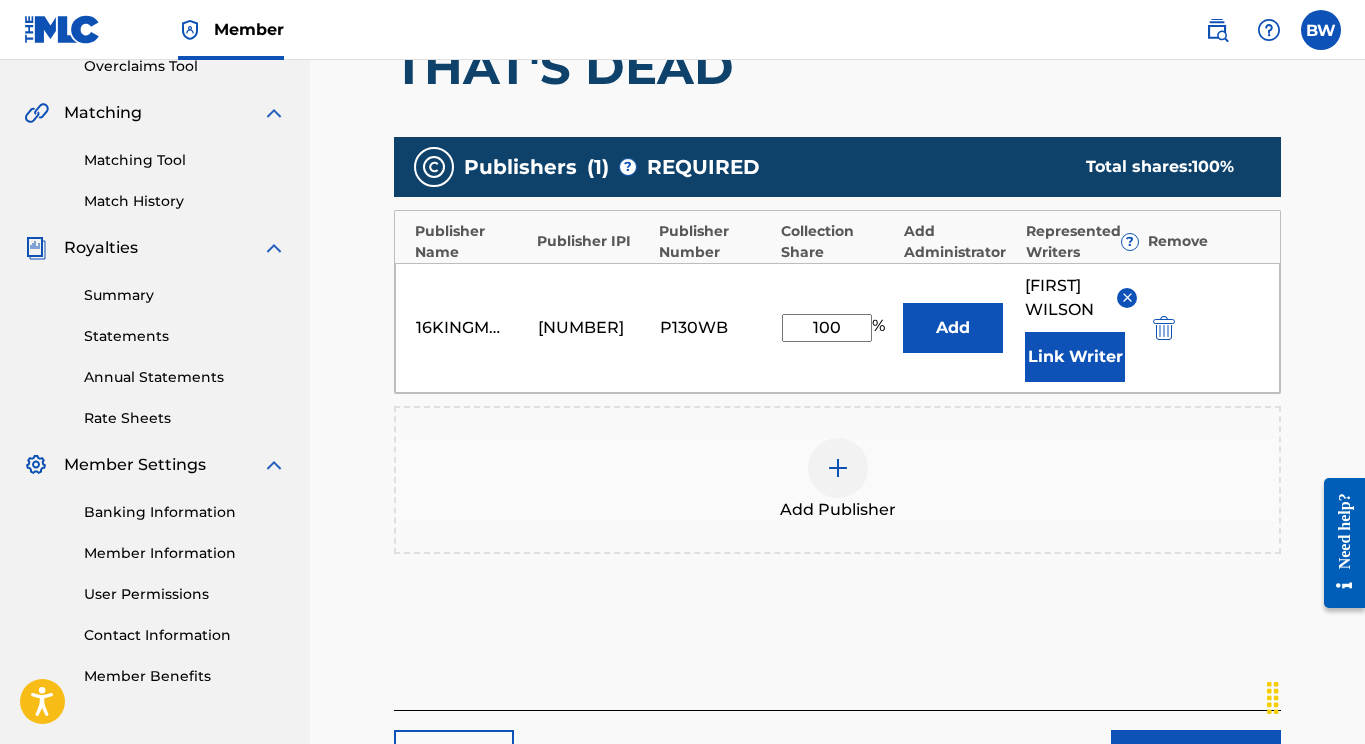 scroll, scrollTop: 595, scrollLeft: 0, axis: vertical 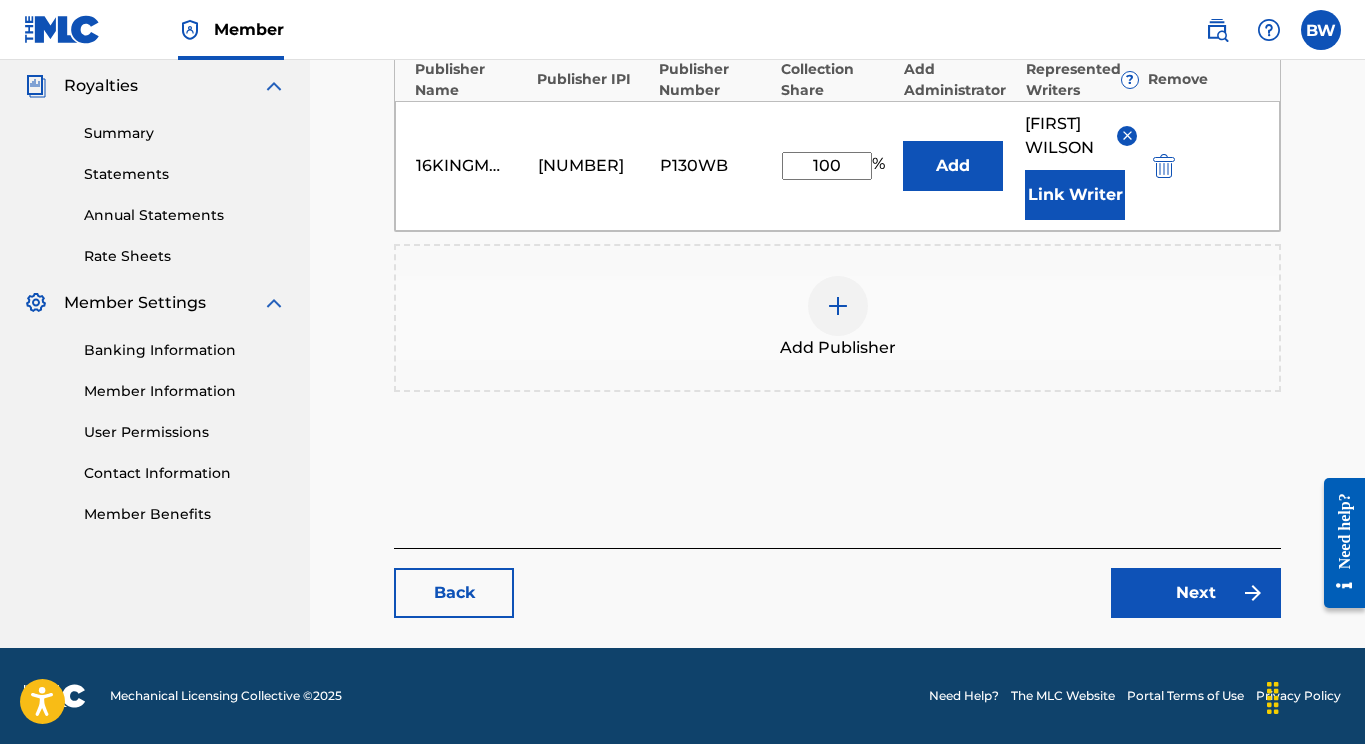 drag, startPoint x: 1364, startPoint y: 320, endPoint x: 0, endPoint y: 113, distance: 1379.6177 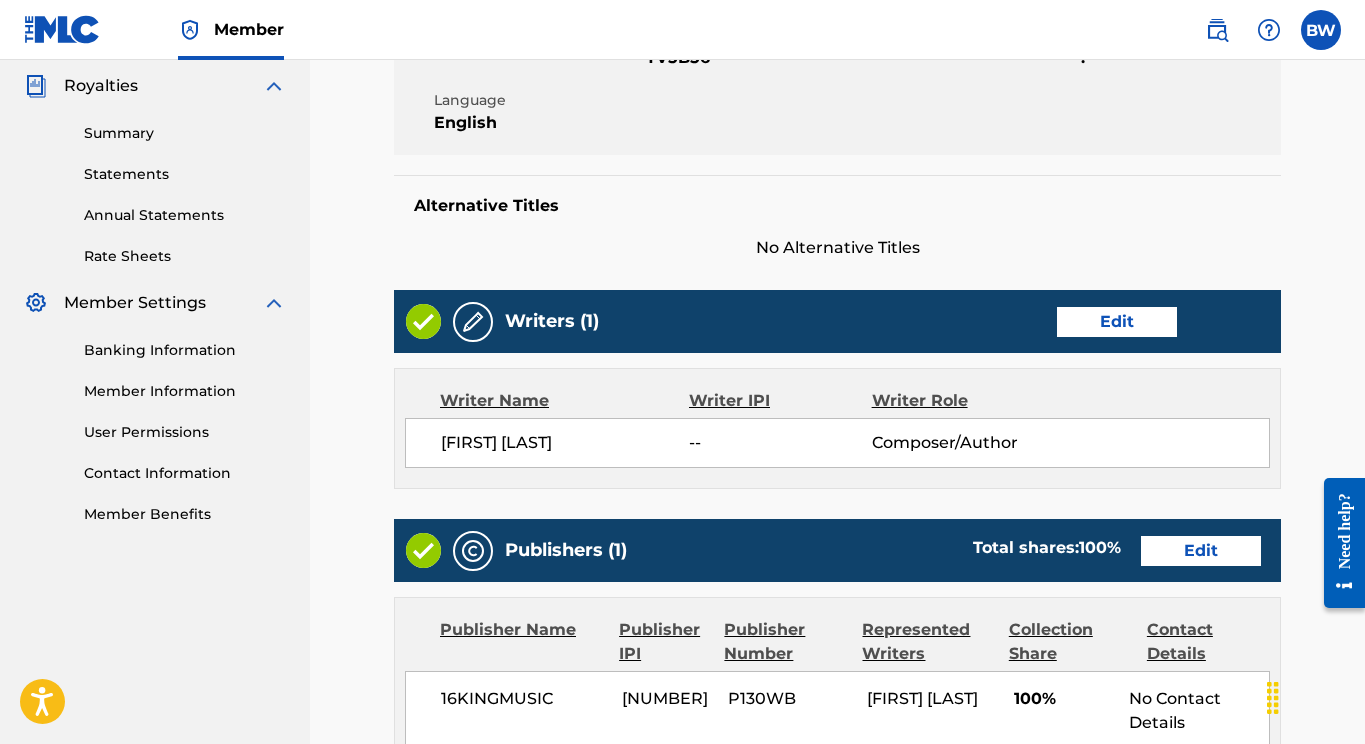 scroll, scrollTop: 0, scrollLeft: 0, axis: both 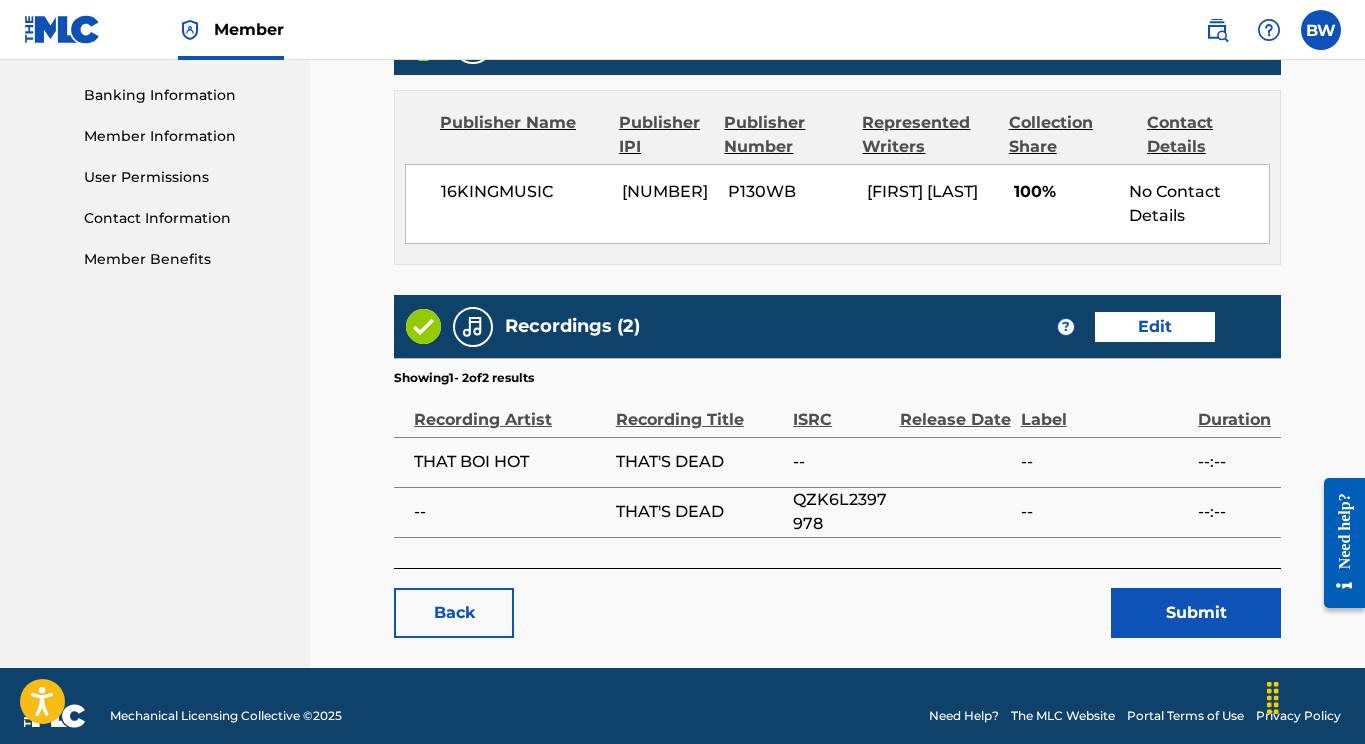 click on "Submit" at bounding box center [1196, 613] 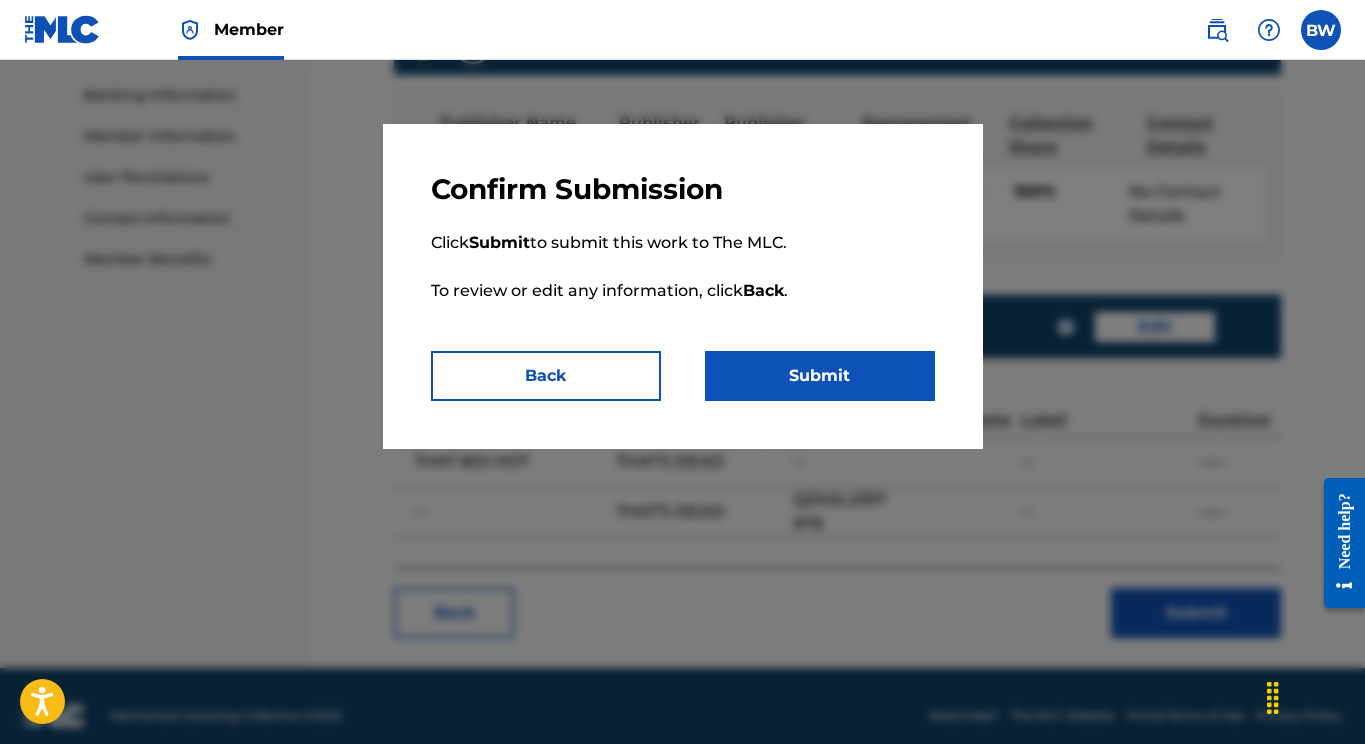 click on "Submit" at bounding box center (820, 376) 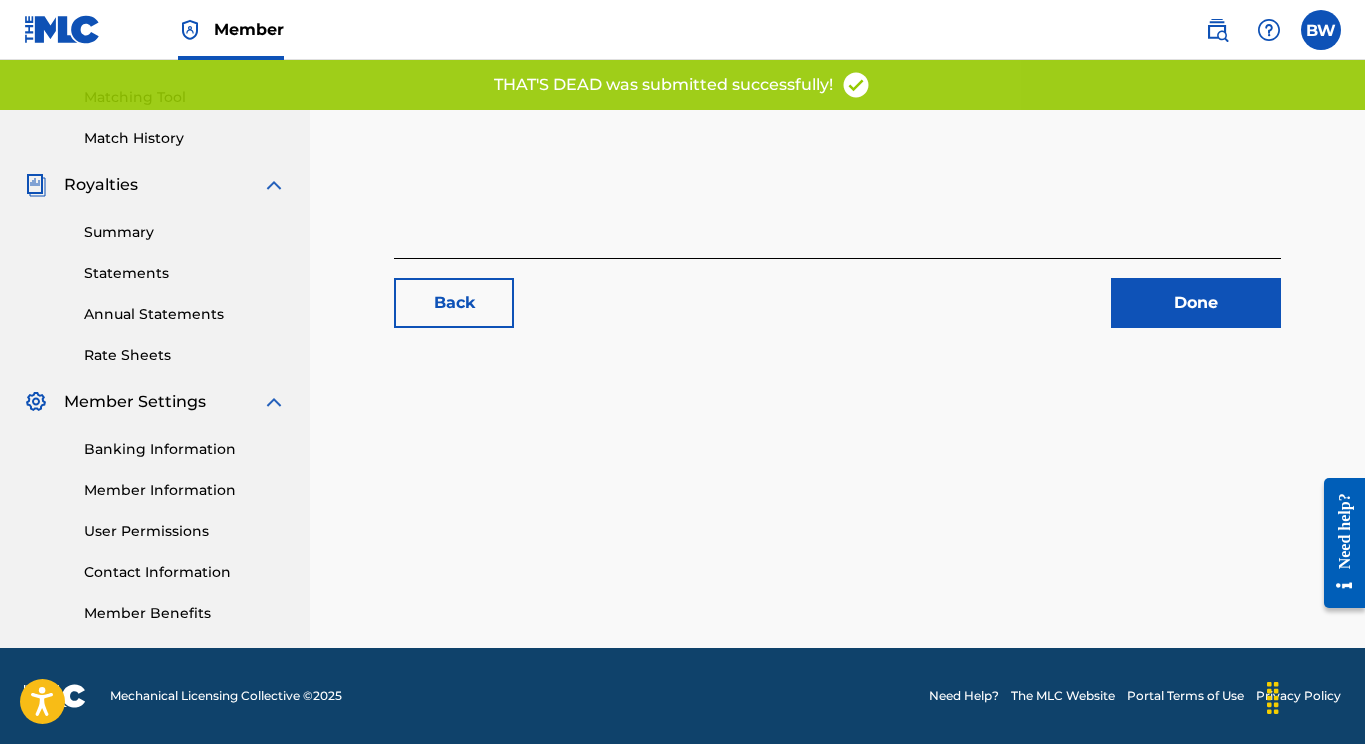 scroll, scrollTop: 0, scrollLeft: 0, axis: both 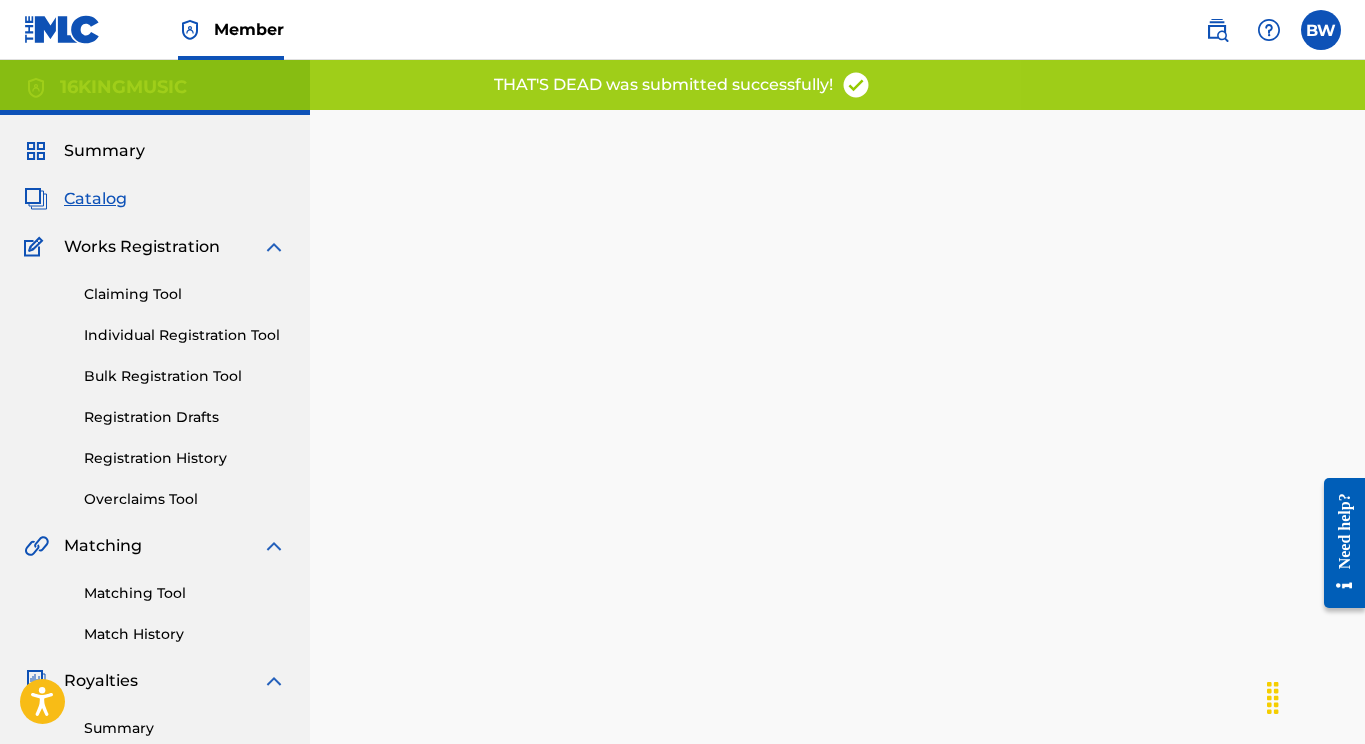 click on "Claiming Tool" at bounding box center [185, 294] 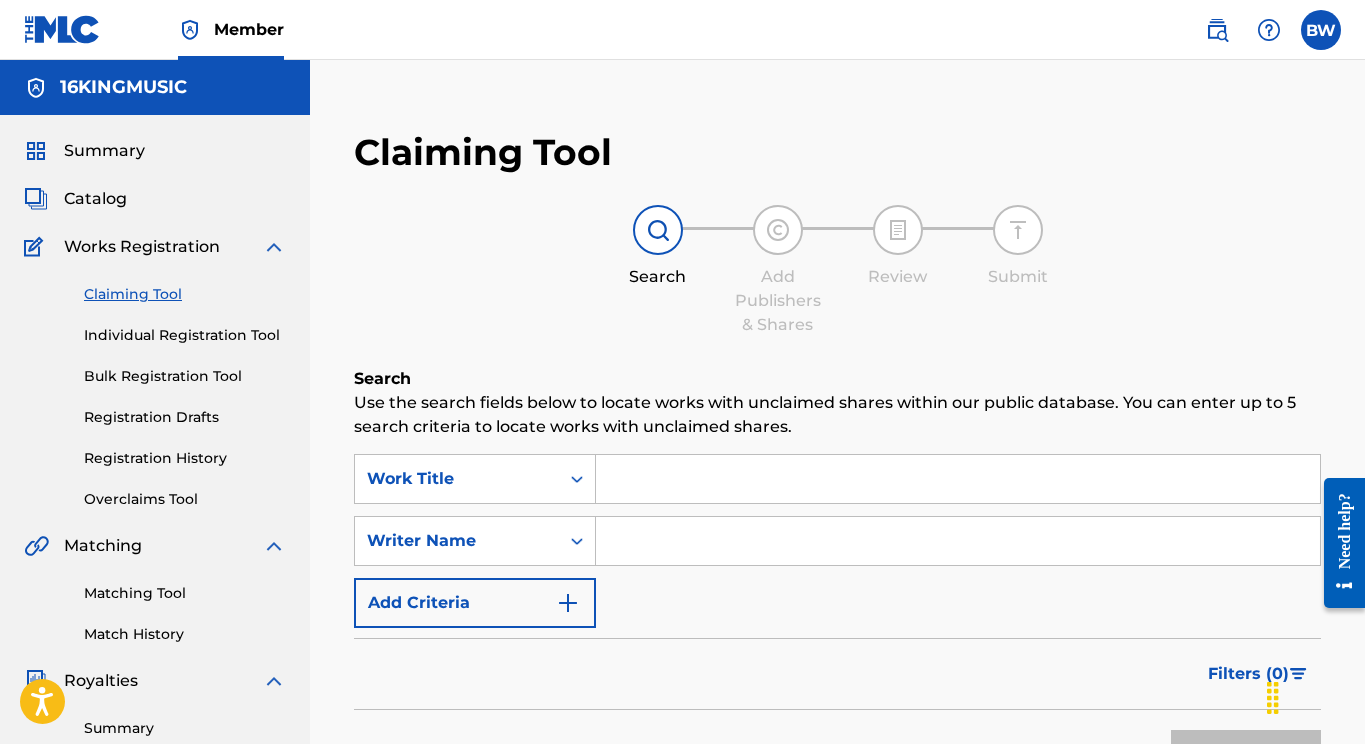click at bounding box center [958, 479] 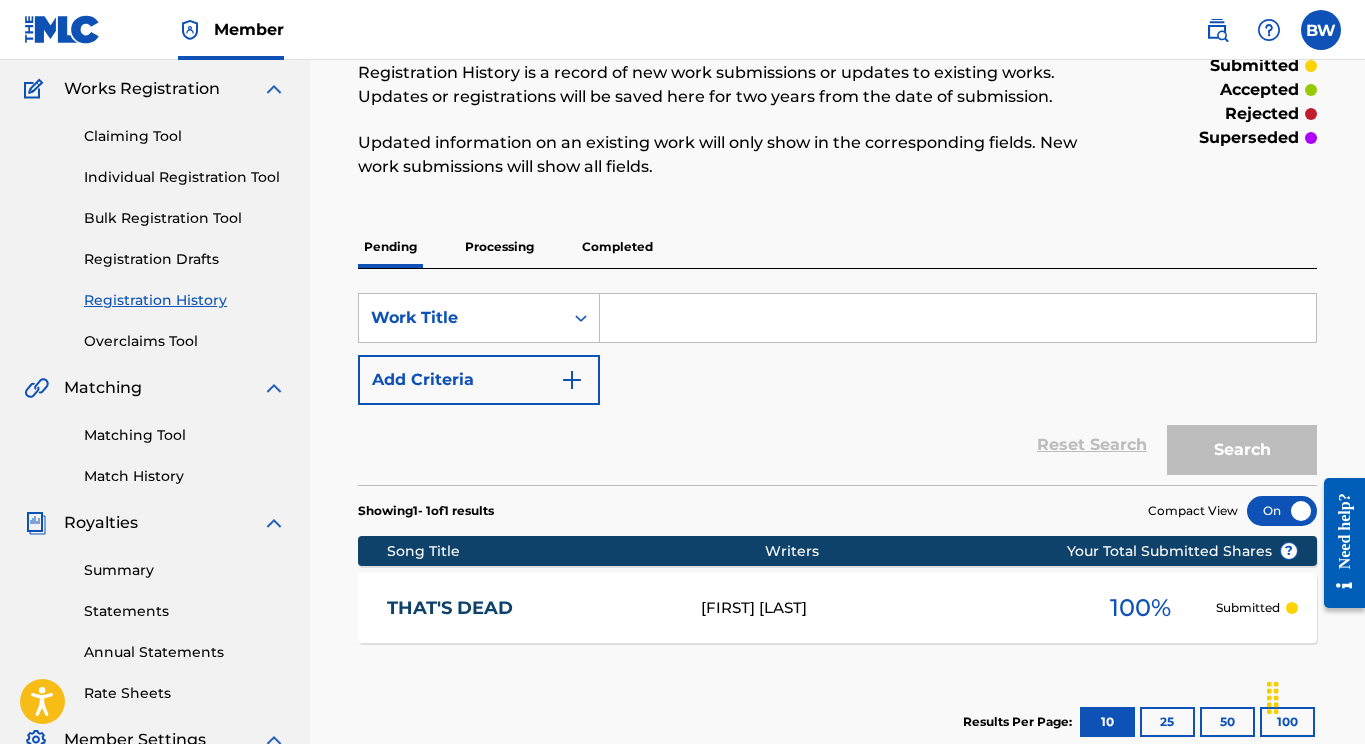 scroll, scrollTop: 155, scrollLeft: 0, axis: vertical 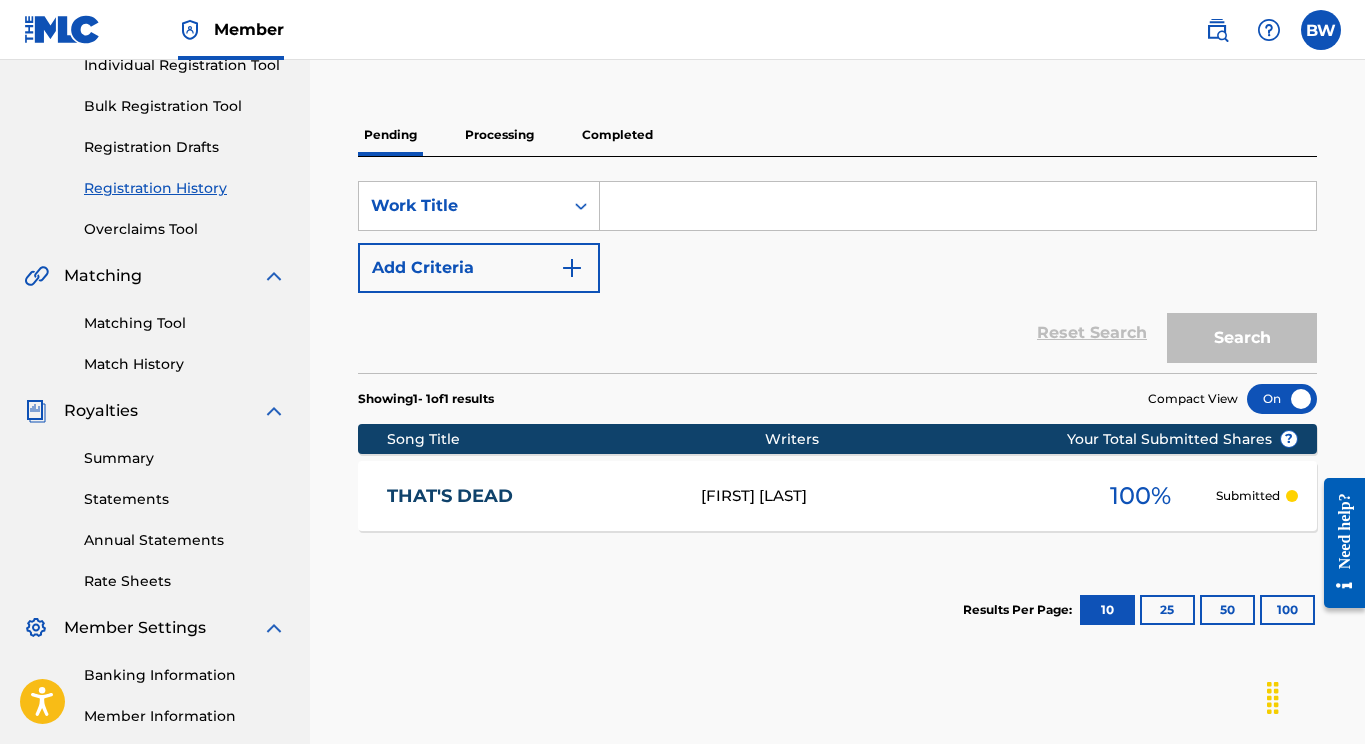 click on "Summary" at bounding box center (185, 458) 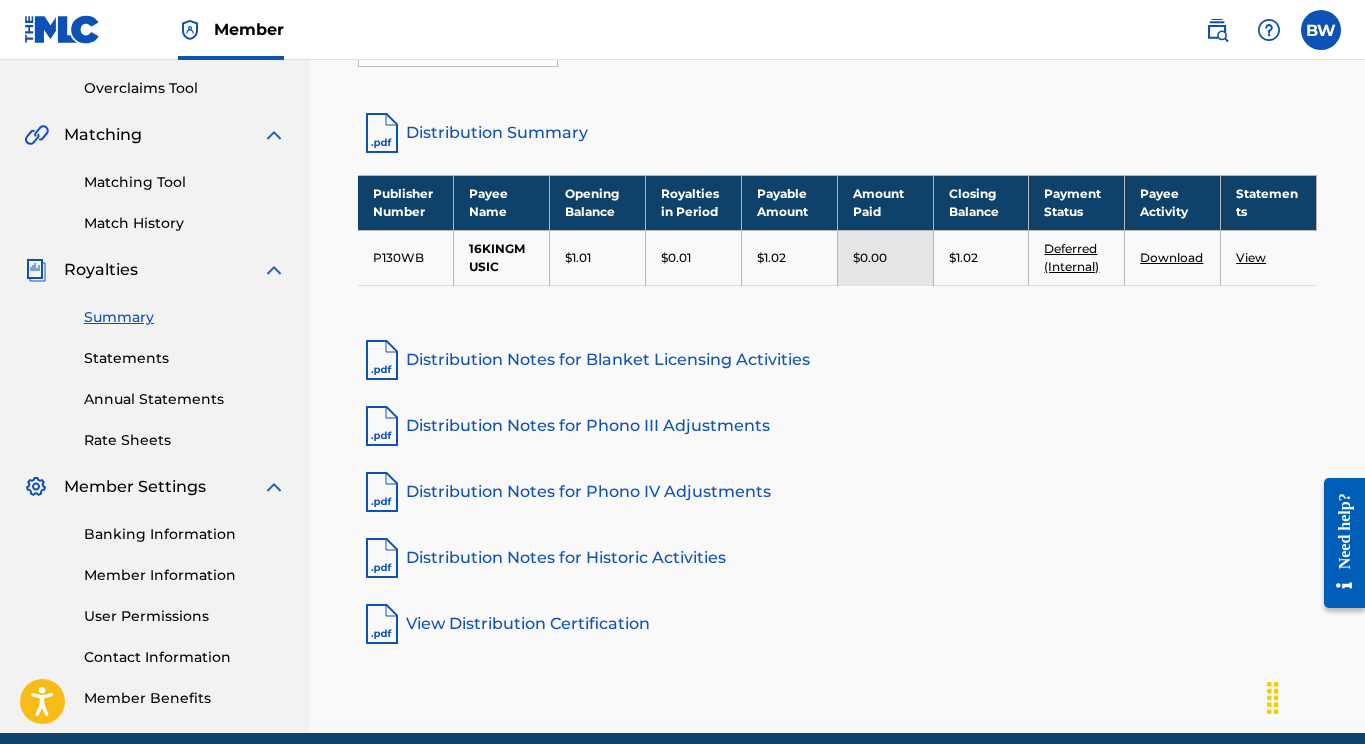 scroll, scrollTop: 419, scrollLeft: 0, axis: vertical 